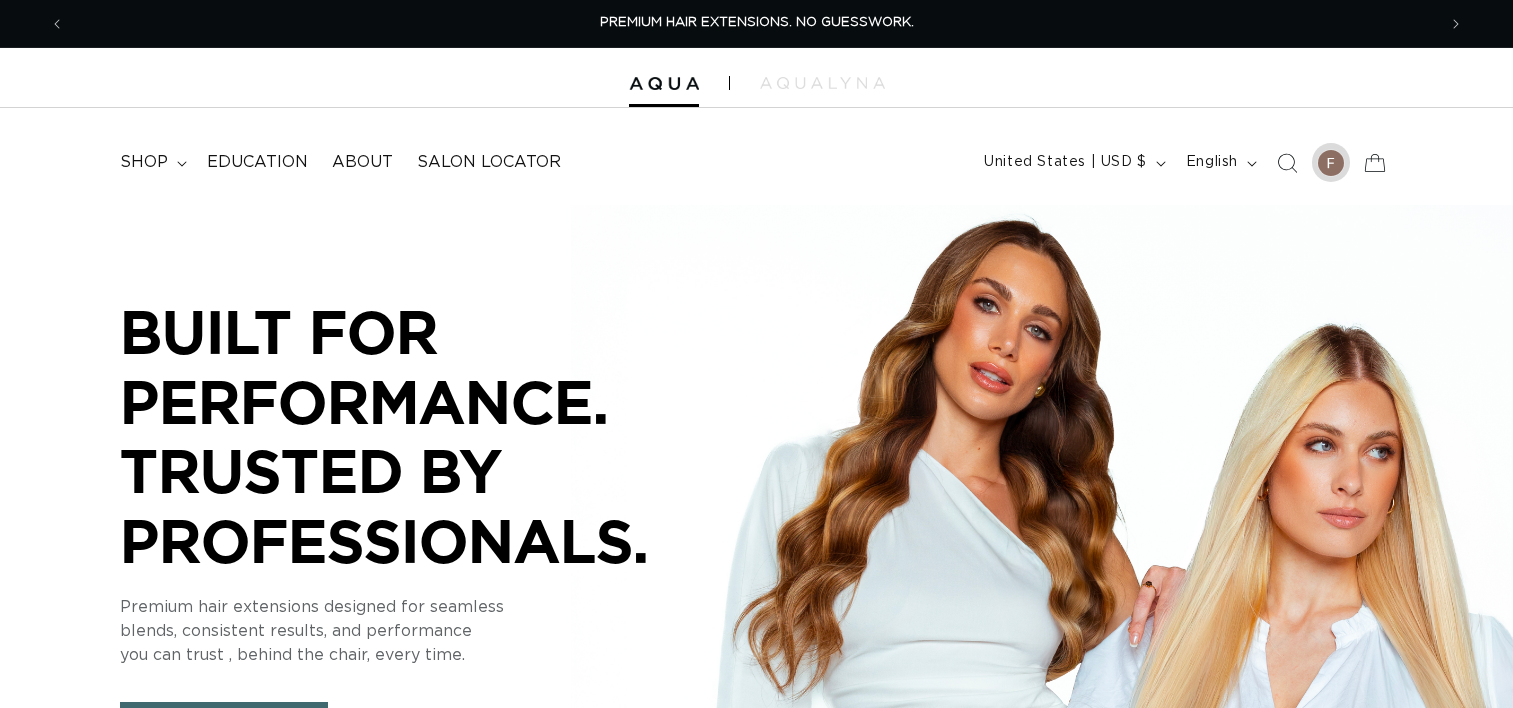 scroll, scrollTop: 0, scrollLeft: 0, axis: both 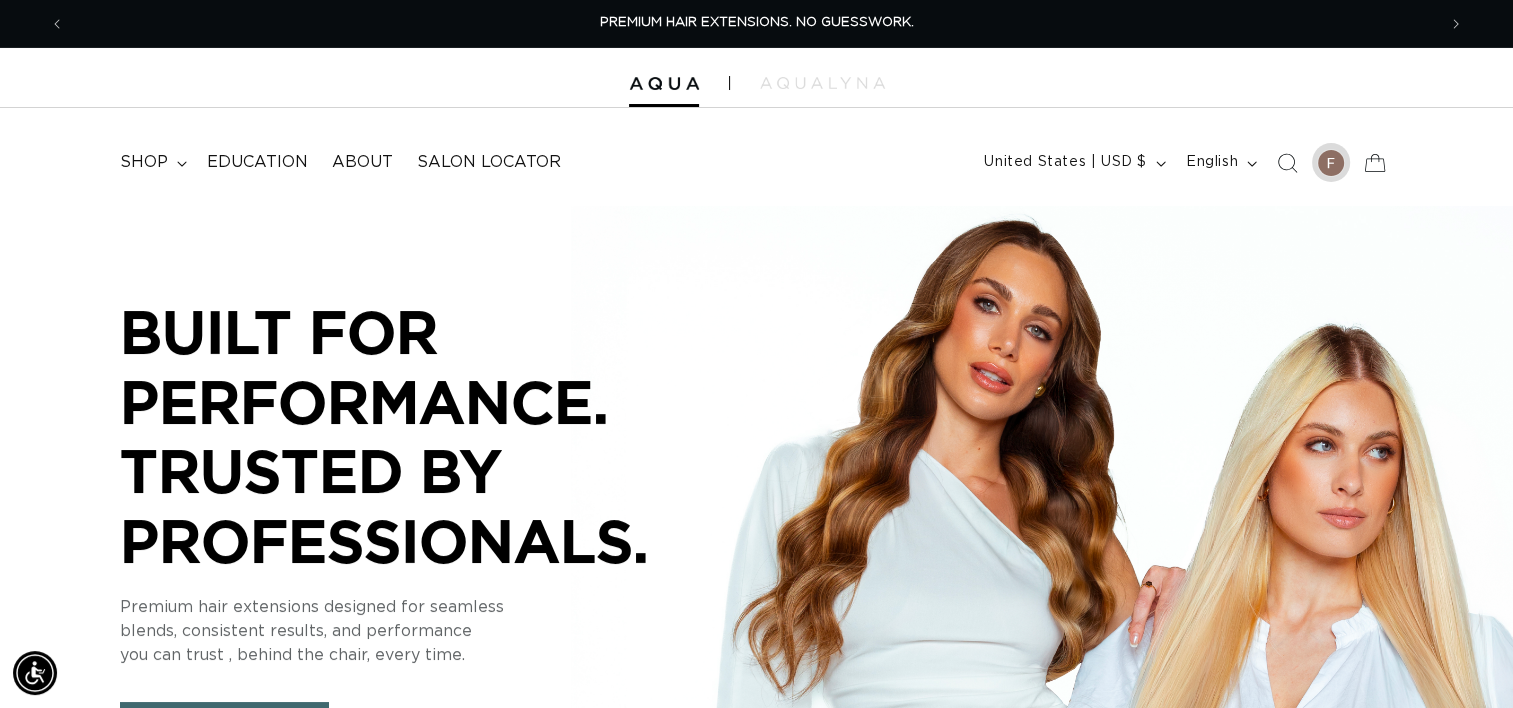 click at bounding box center [1331, 162] 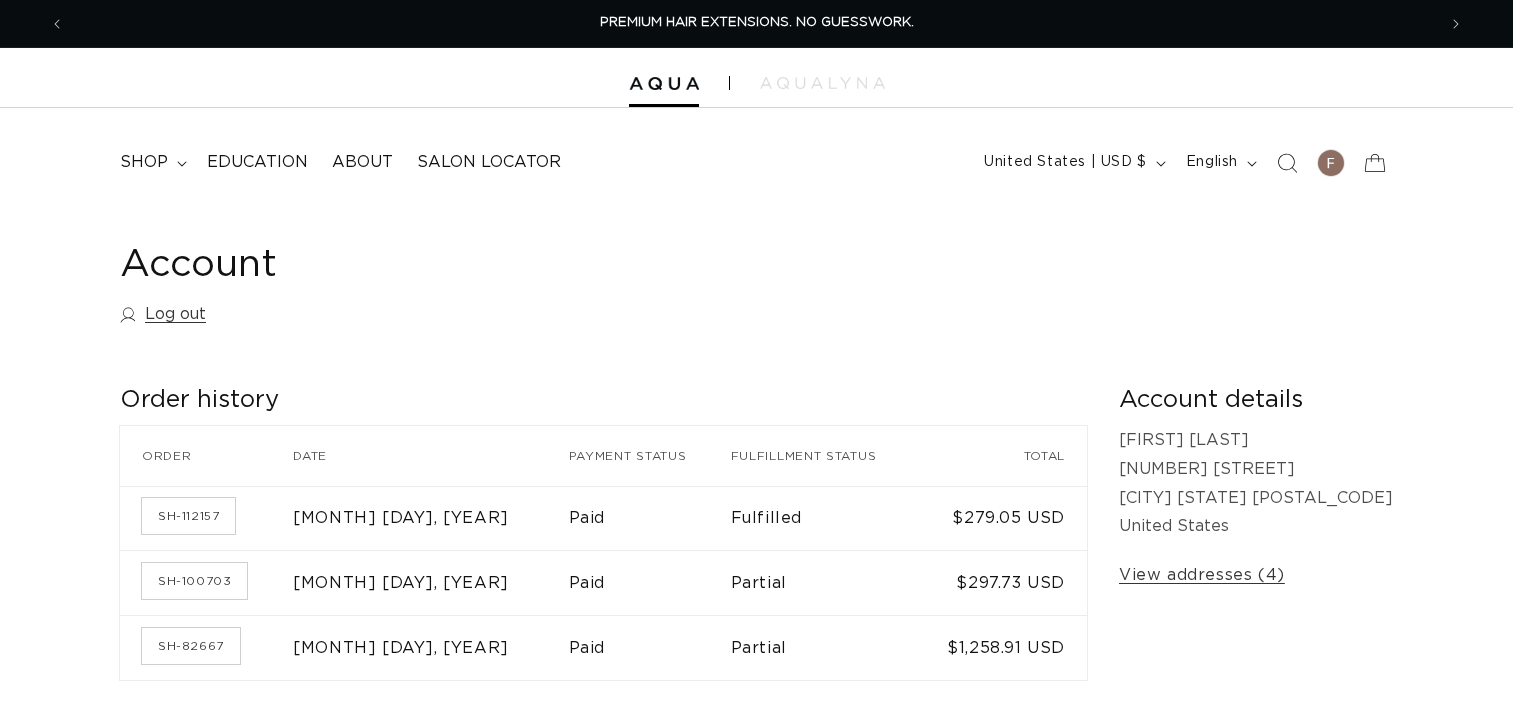 scroll, scrollTop: 0, scrollLeft: 0, axis: both 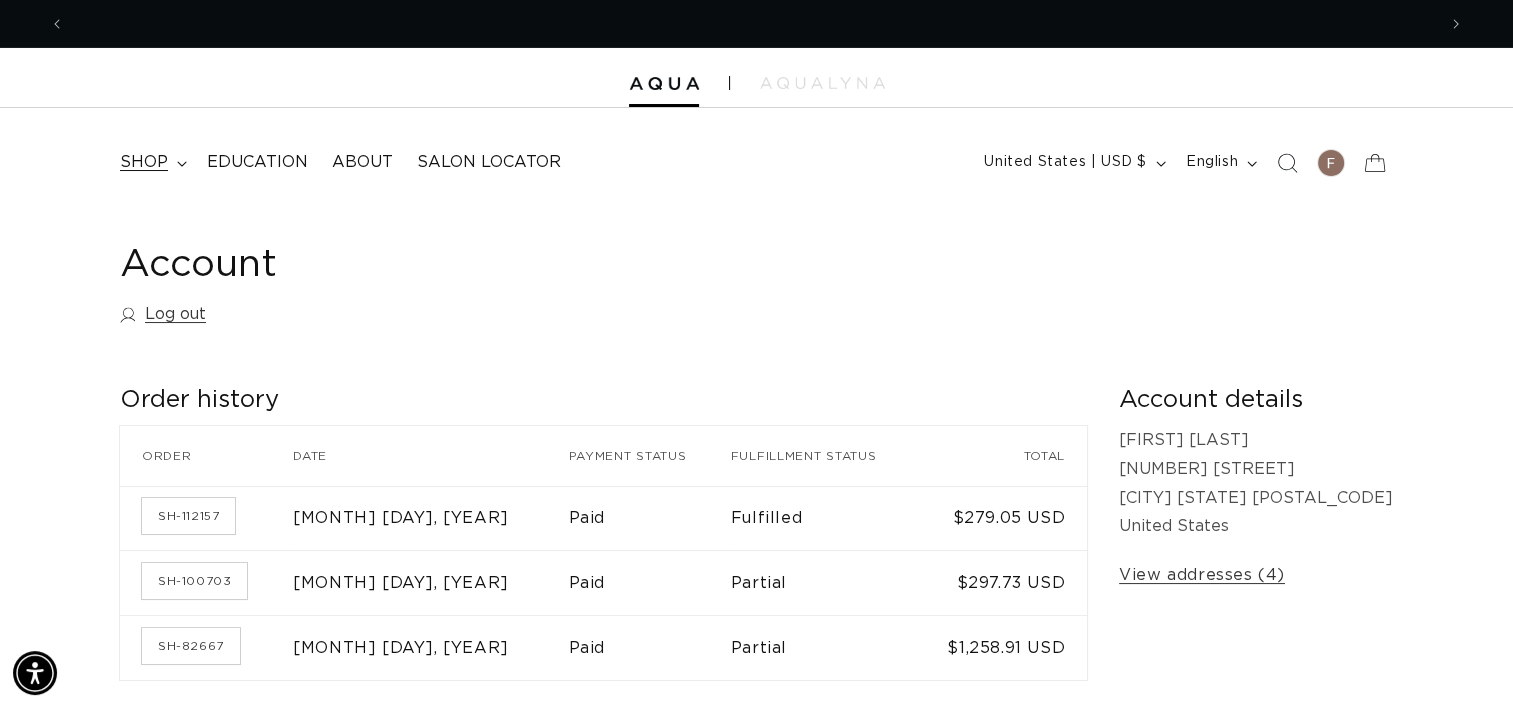click on "shop" at bounding box center (144, 162) 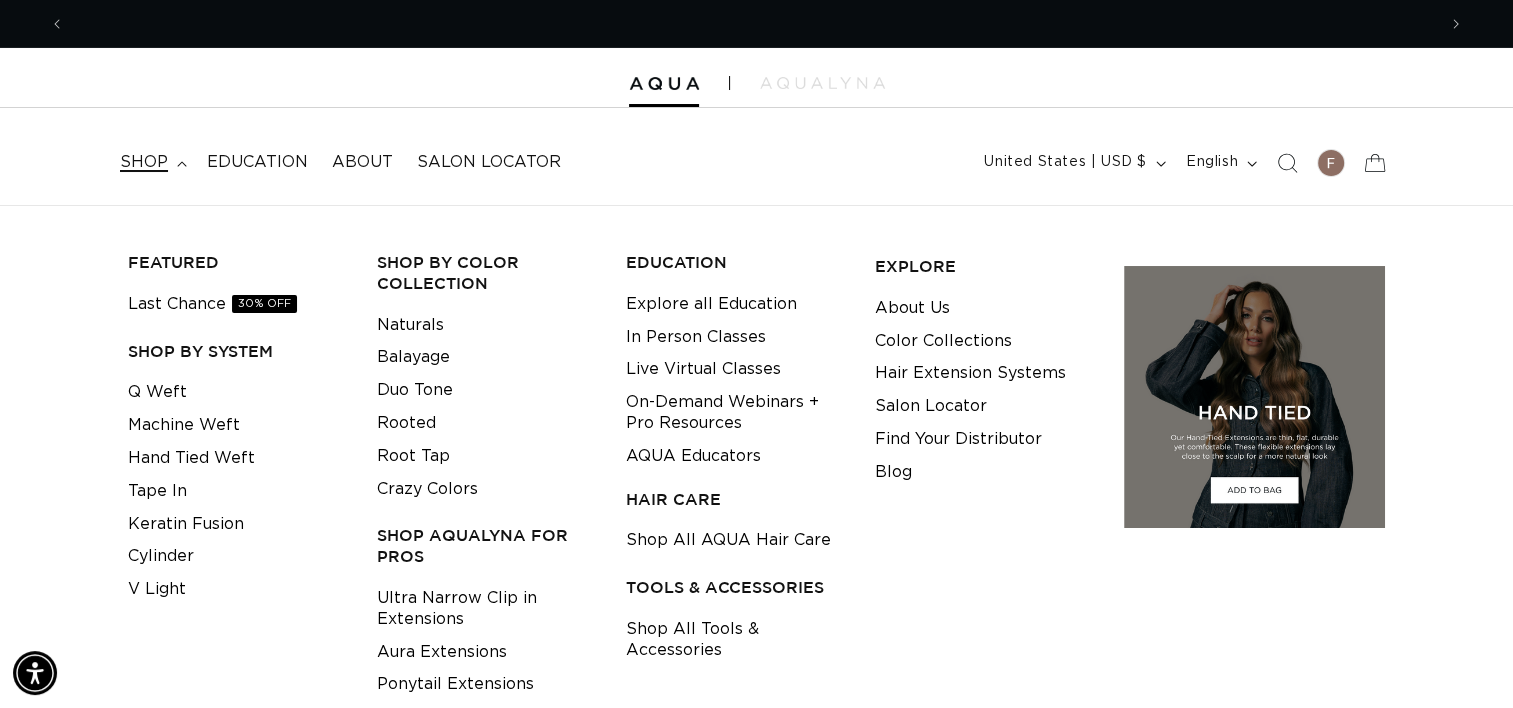 scroll, scrollTop: 0, scrollLeft: 1371, axis: horizontal 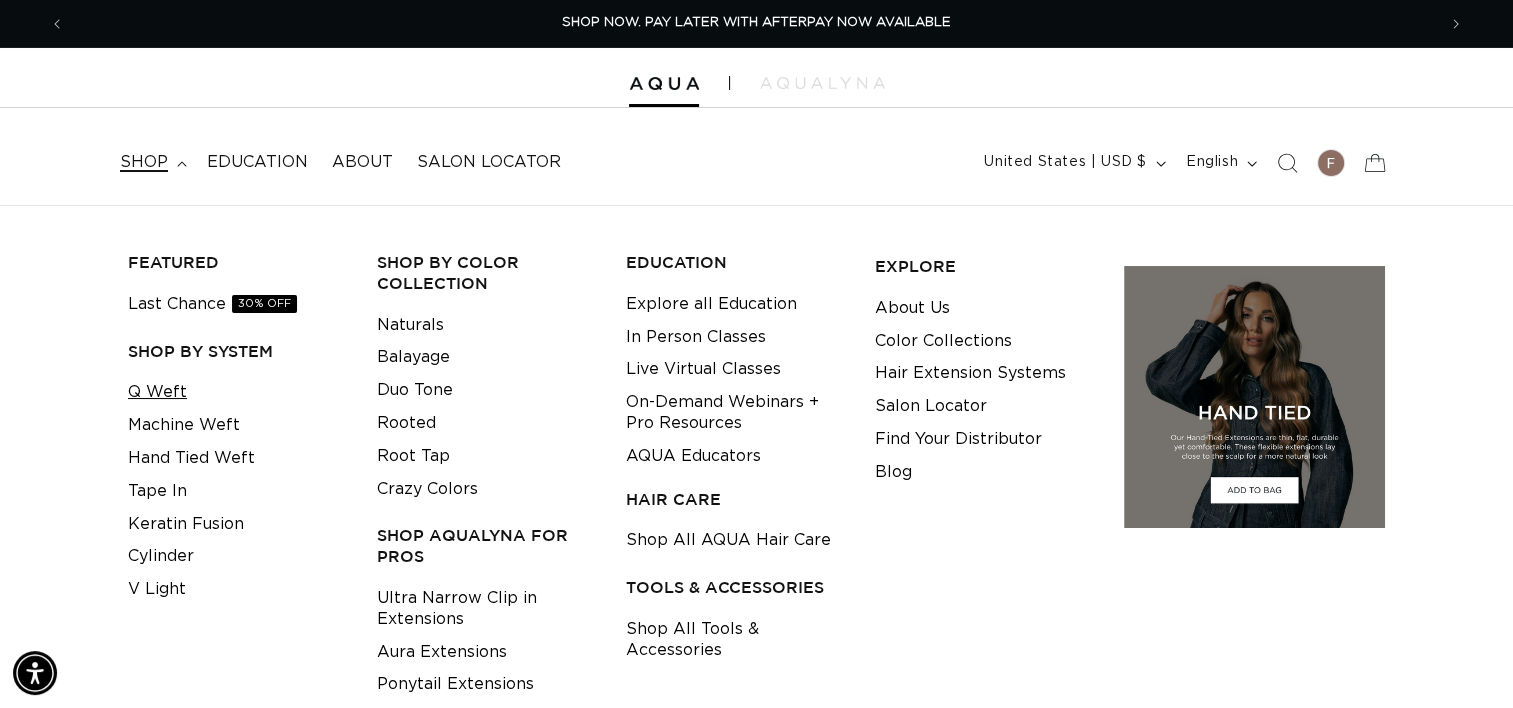 click on "Q Weft" at bounding box center (157, 392) 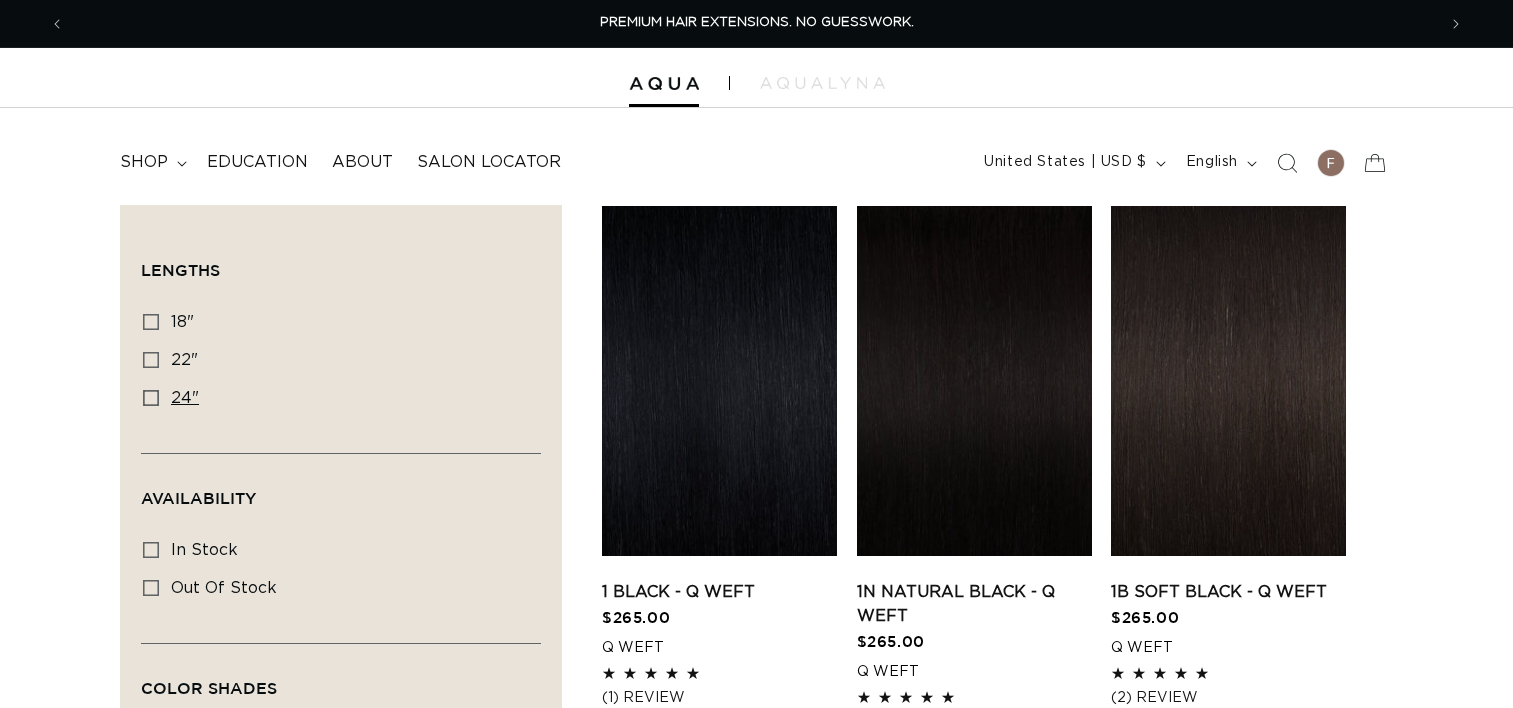 scroll, scrollTop: 0, scrollLeft: 0, axis: both 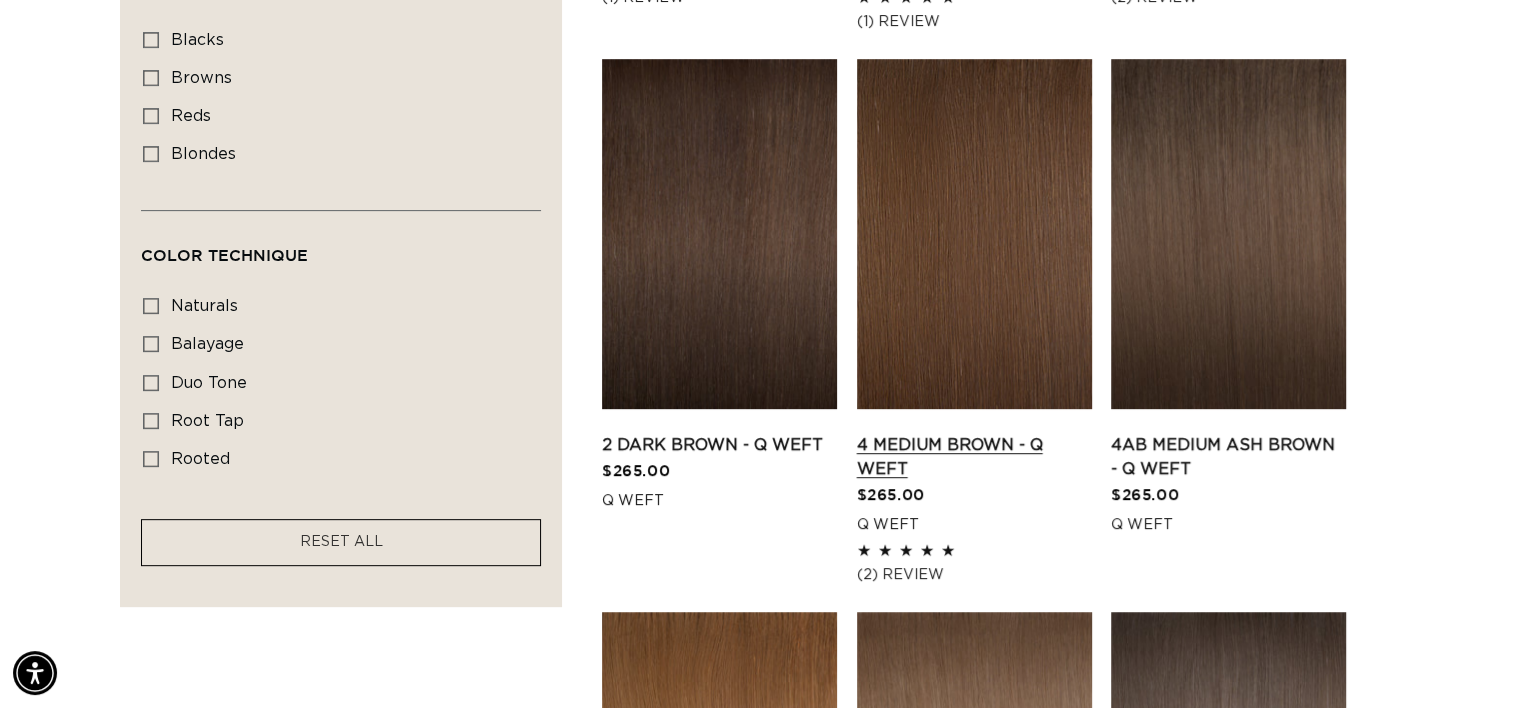 click on "4 Medium Brown - Q Weft" at bounding box center [974, 457] 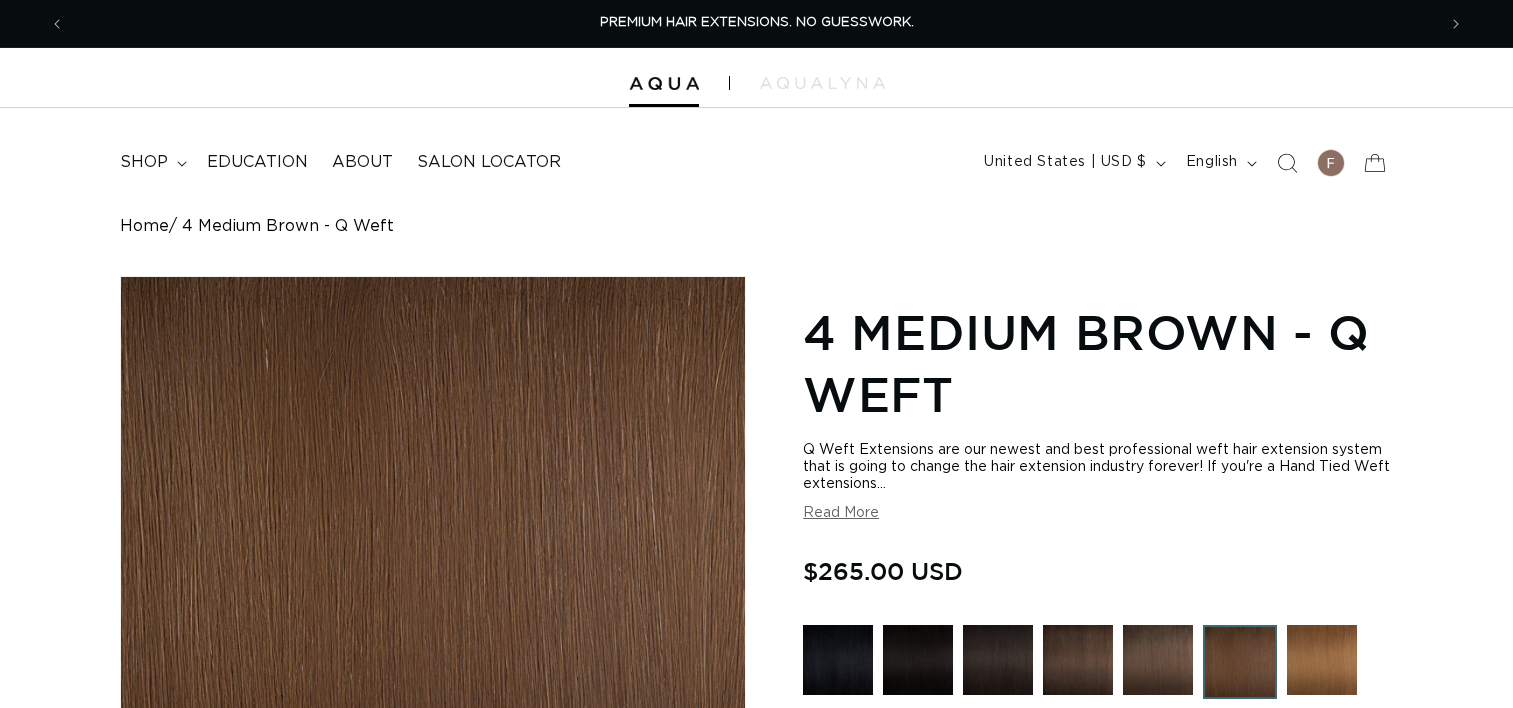 scroll, scrollTop: 0, scrollLeft: 0, axis: both 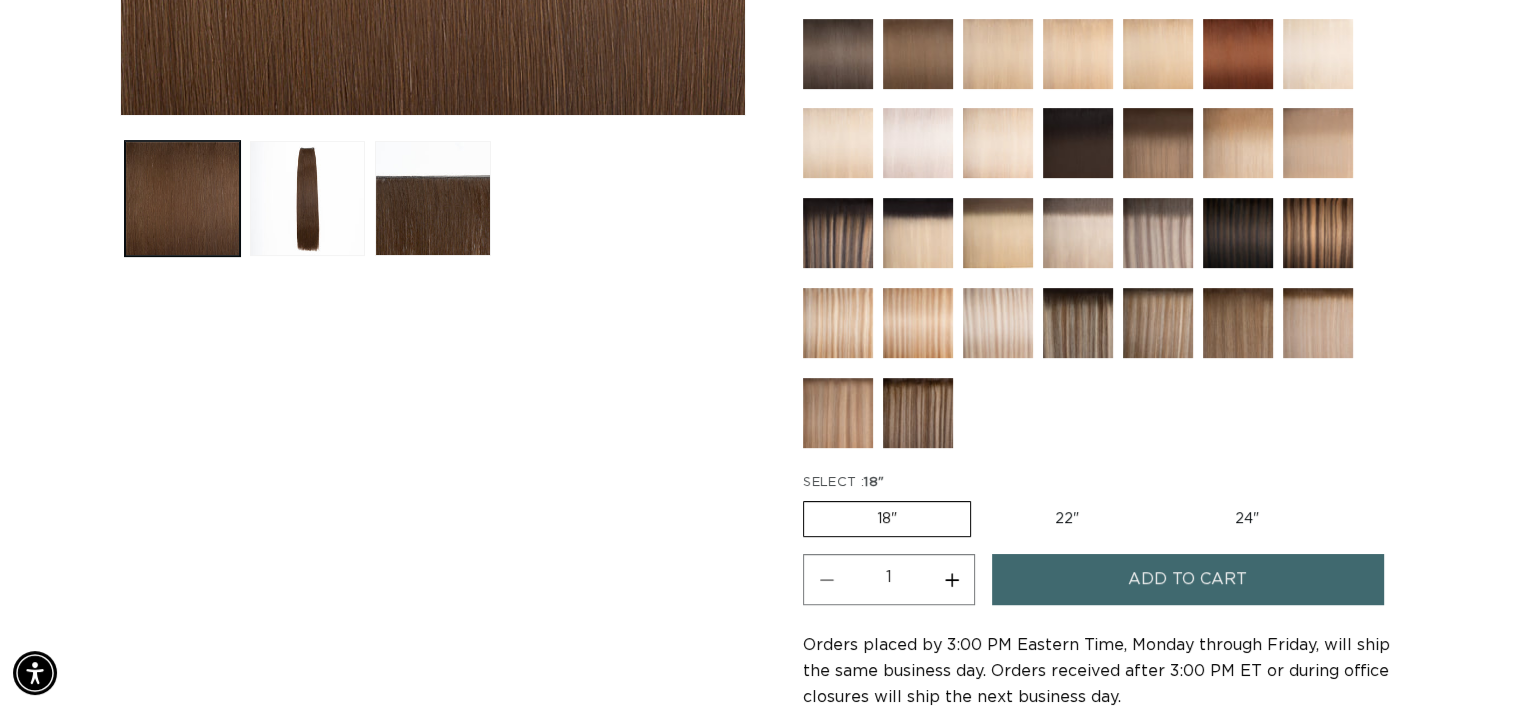 click on "22" Variant sold out or unavailable" at bounding box center [1067, 519] 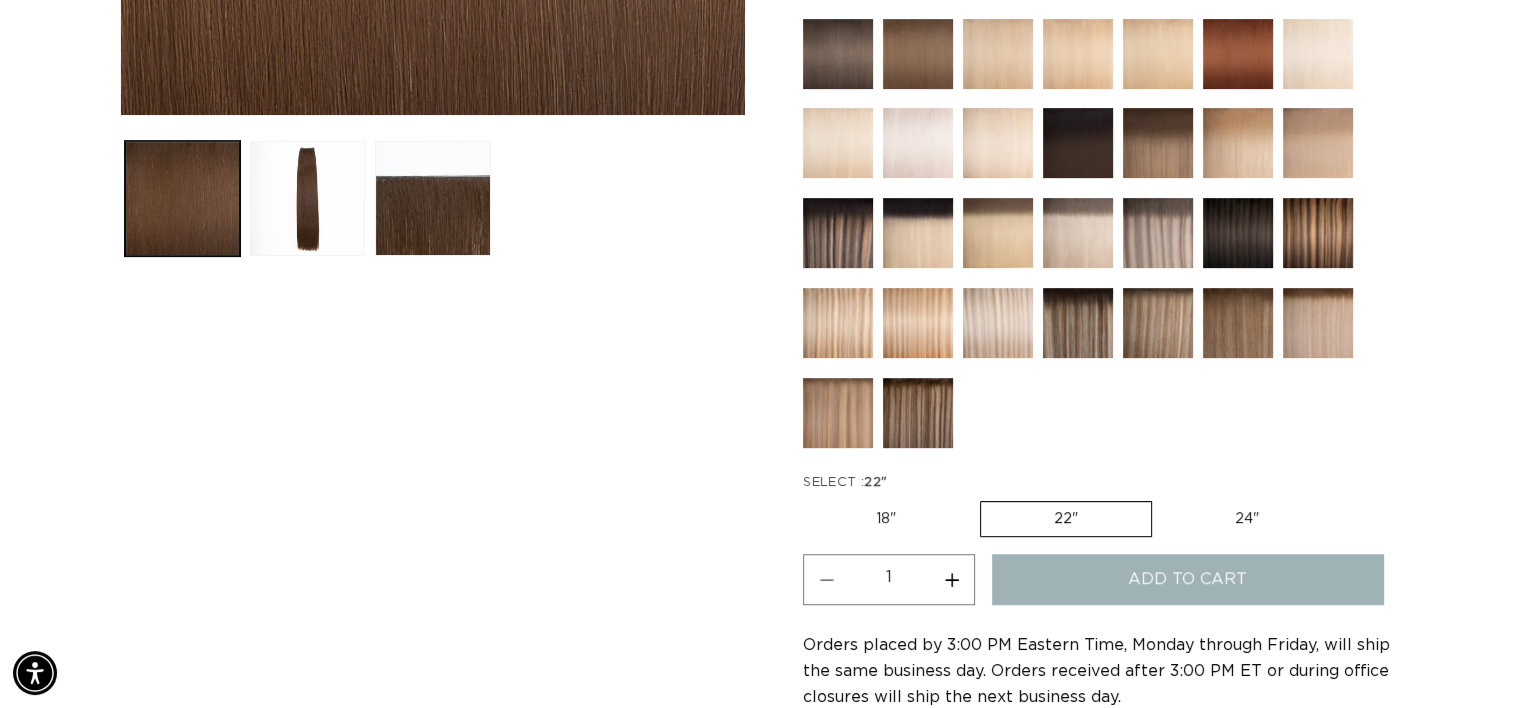 scroll, scrollTop: 0, scrollLeft: 1371, axis: horizontal 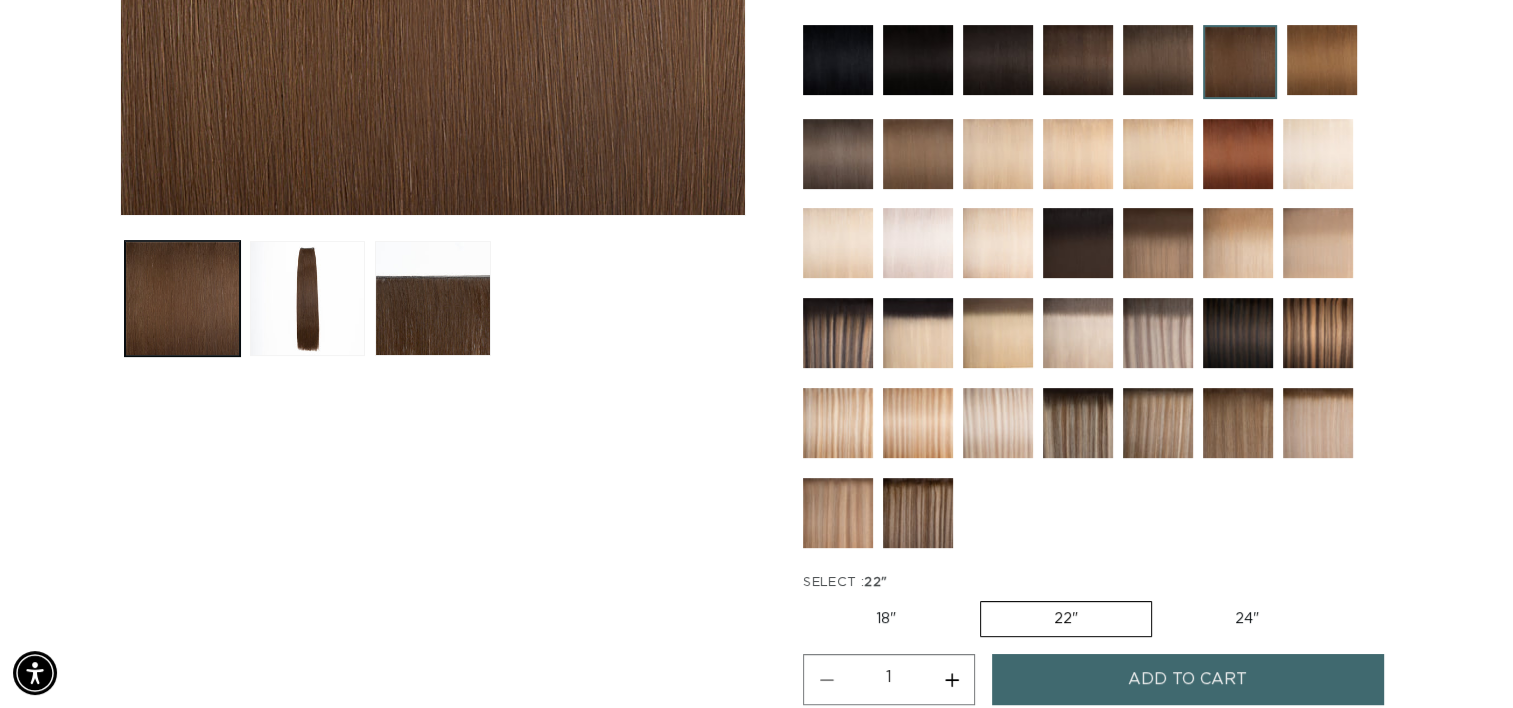 click on "18" Variant sold out or unavailable" at bounding box center [886, 619] 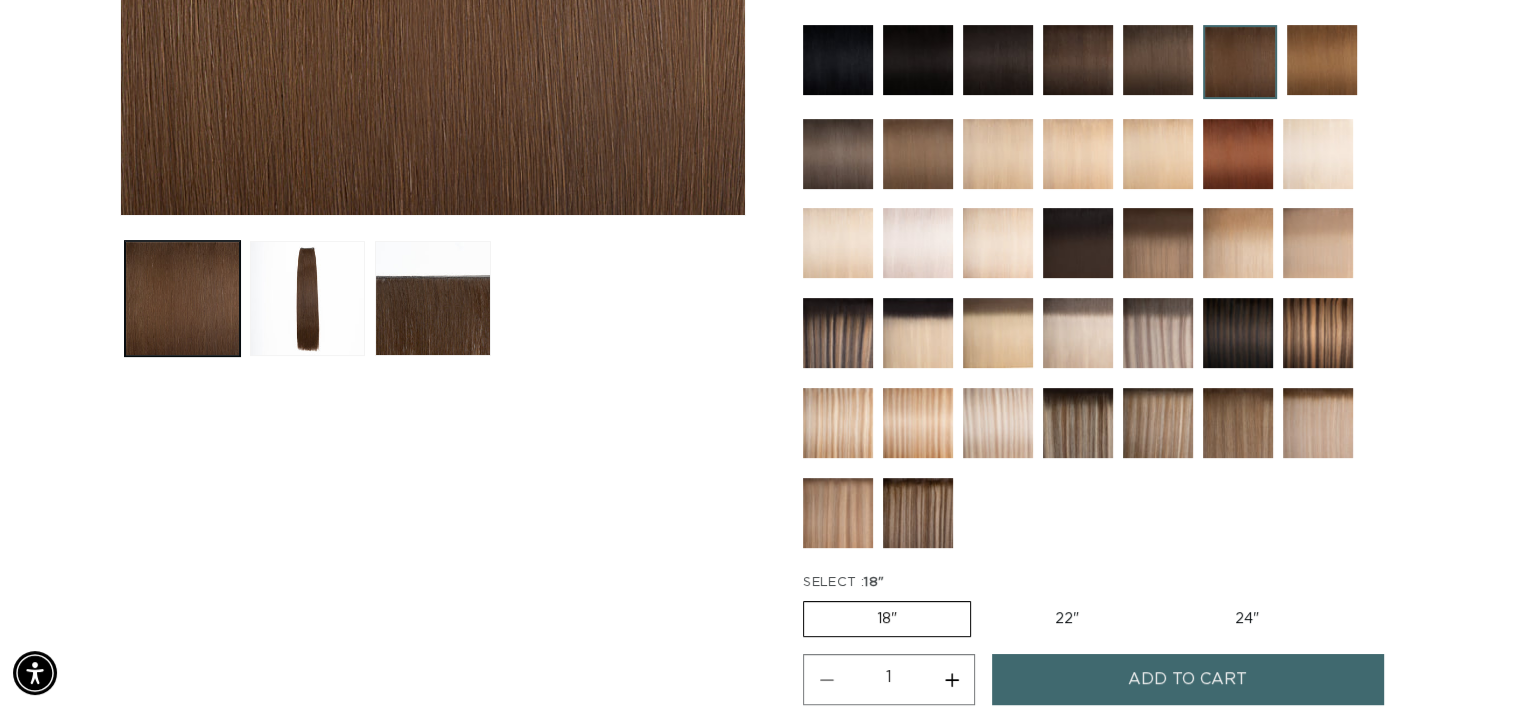 scroll, scrollTop: 0, scrollLeft: 0, axis: both 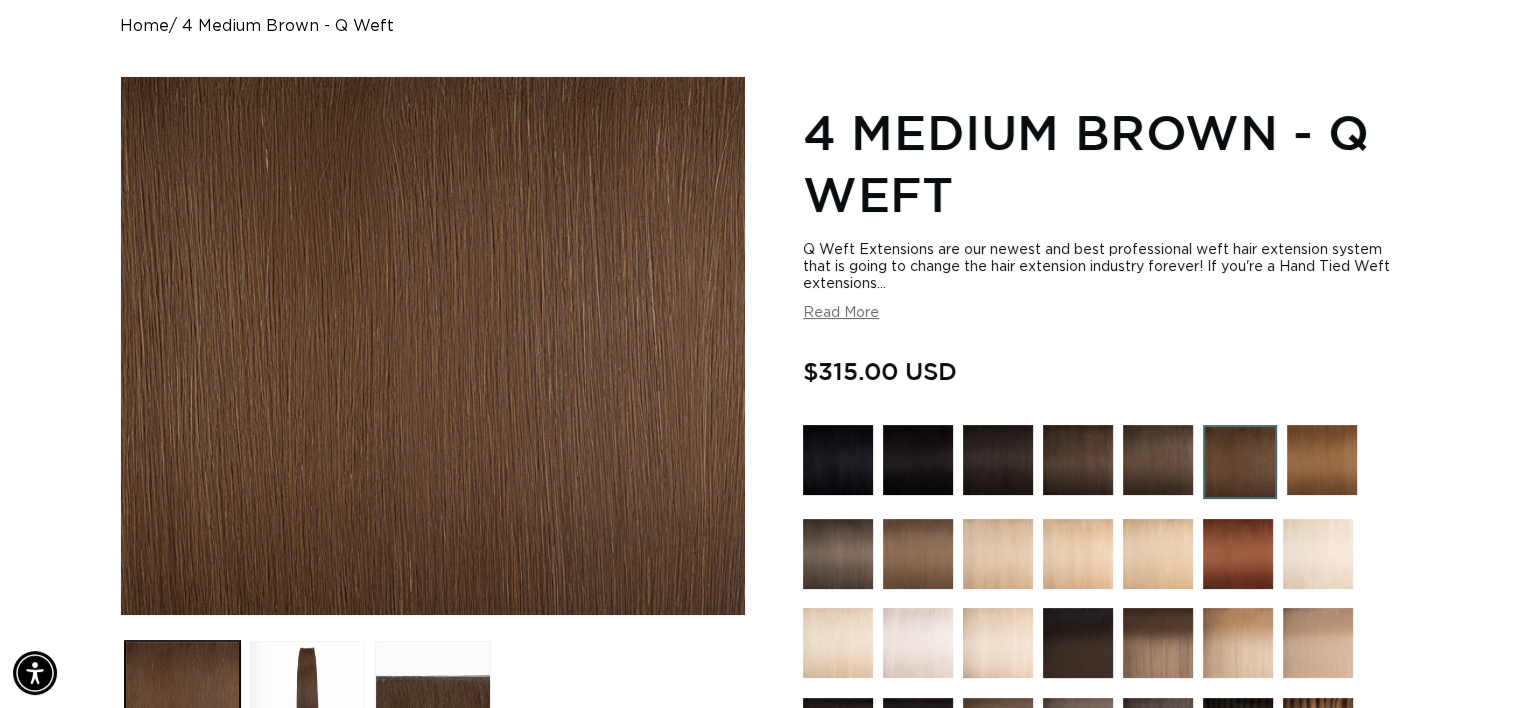 click on "Q Weft Extensions are our newest and best professional weft hair extension system that is going to change the hair extension industry forever! If you're a Hand Tied Weft extensions...
Q Weft Extensions are our newest and best professional weft hair extension system that is going to change the hair extension industry forever! If you're a Hand Tied Weft extensions lover, you will definitely want to give these a try. In addition to being even thinner than the Hand Tied Weft, they're able to be cut width-wise for a more customizable installation for your guests without any unraveling very similar to our Machine Weft Extensions. Our extensions use a special installation method that keeps the wefts intact.
Speed:  Our new Q Weft Extensions are the fastest way to apply comfortable volume and length on the market, the entire application  takes less than two hours.
Quality:
Comfortable:" at bounding box center [1098, 282] 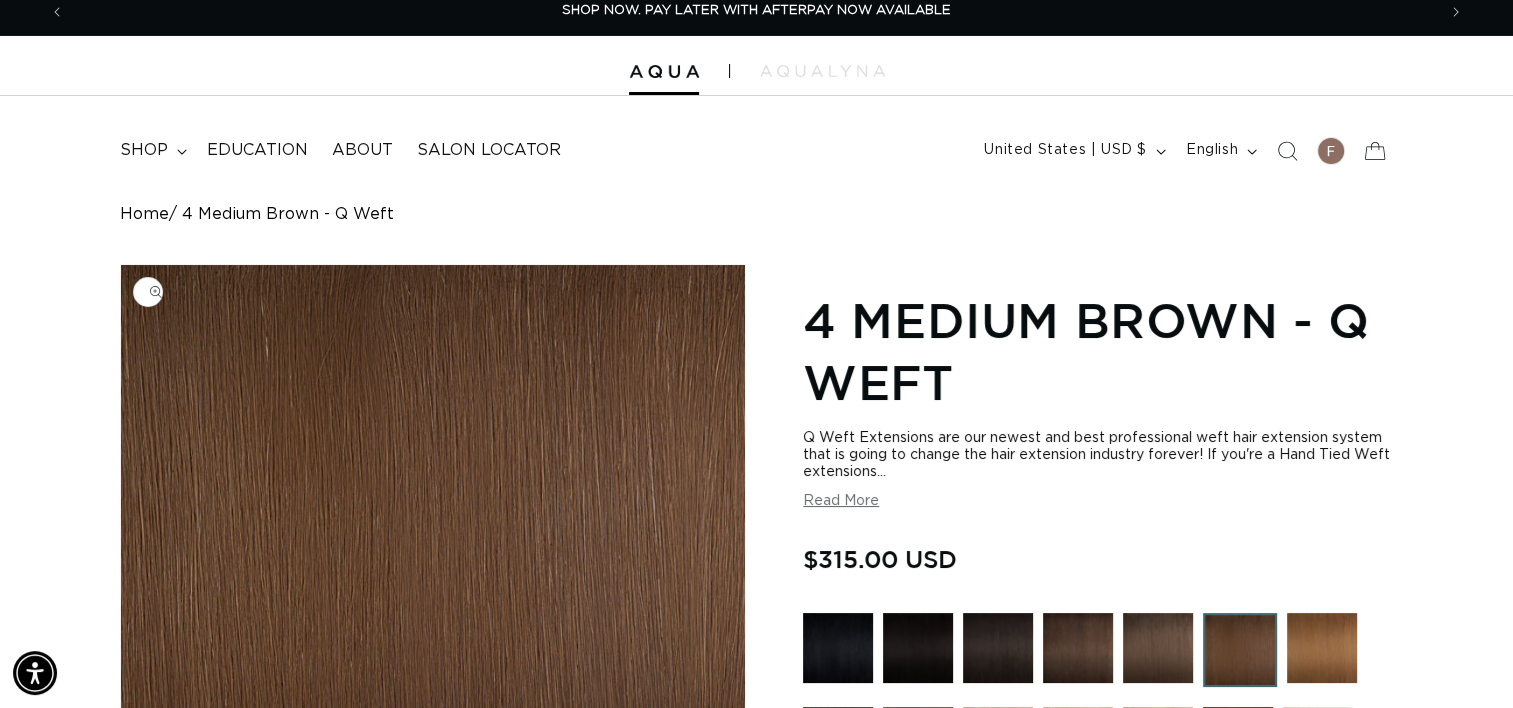 scroll, scrollTop: 0, scrollLeft: 0, axis: both 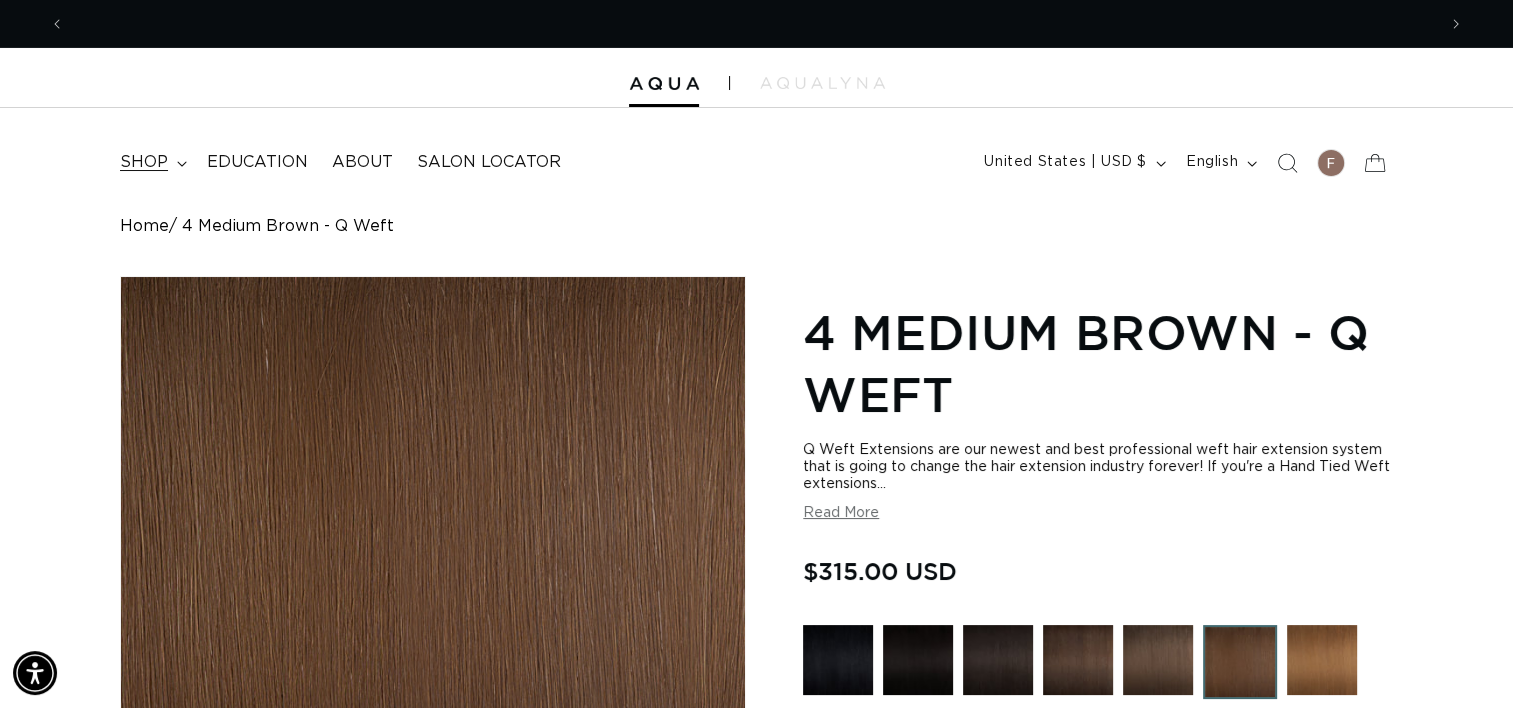 click on "shop" at bounding box center [144, 162] 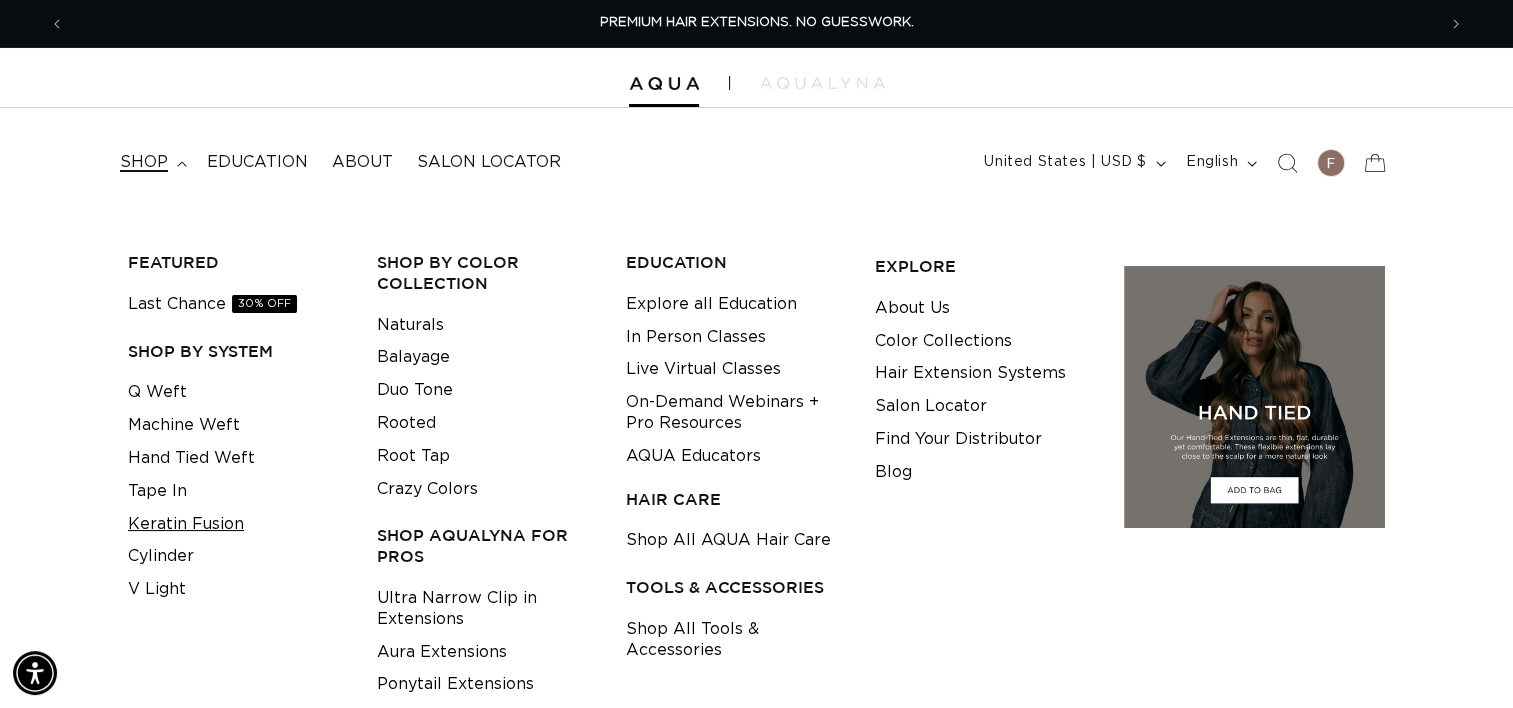 click on "Keratin Fusion" at bounding box center (186, 524) 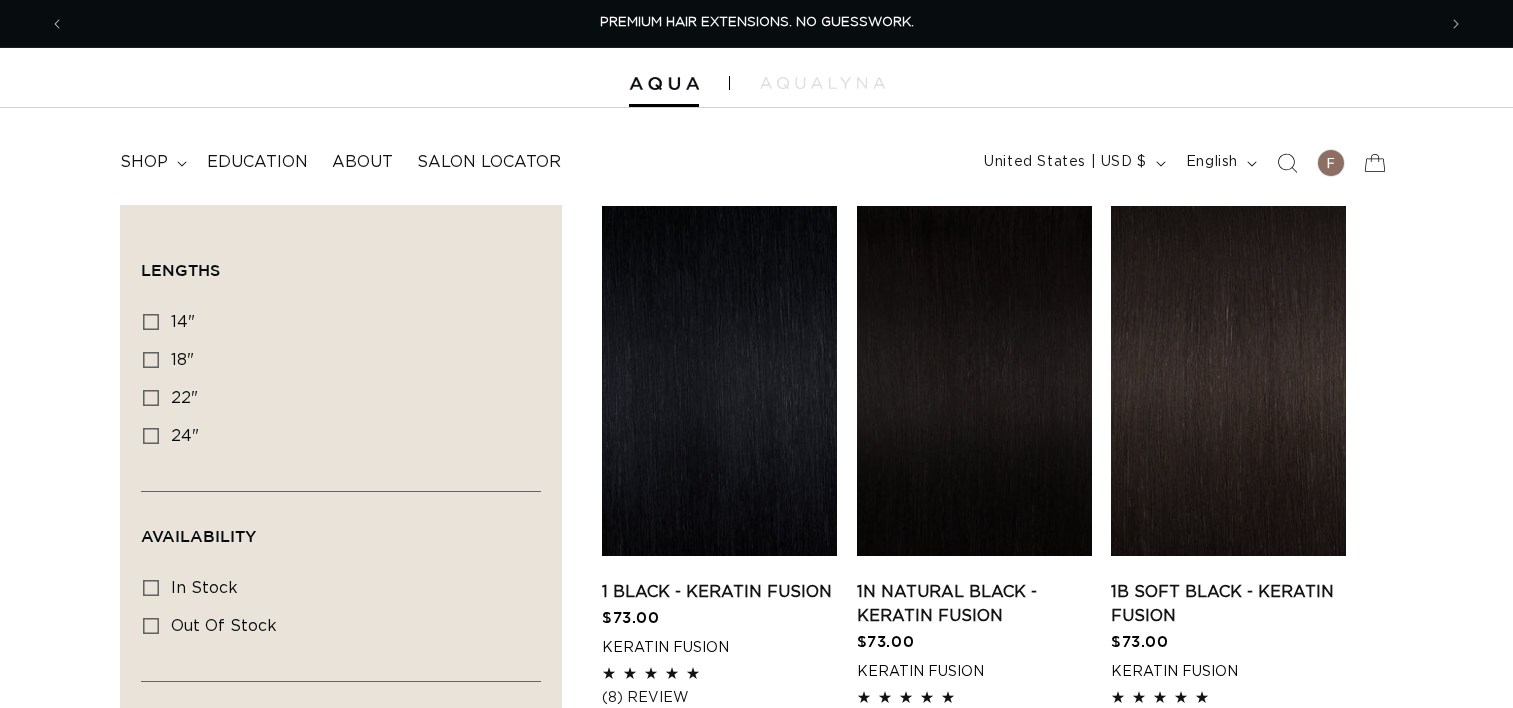 scroll, scrollTop: 0, scrollLeft: 0, axis: both 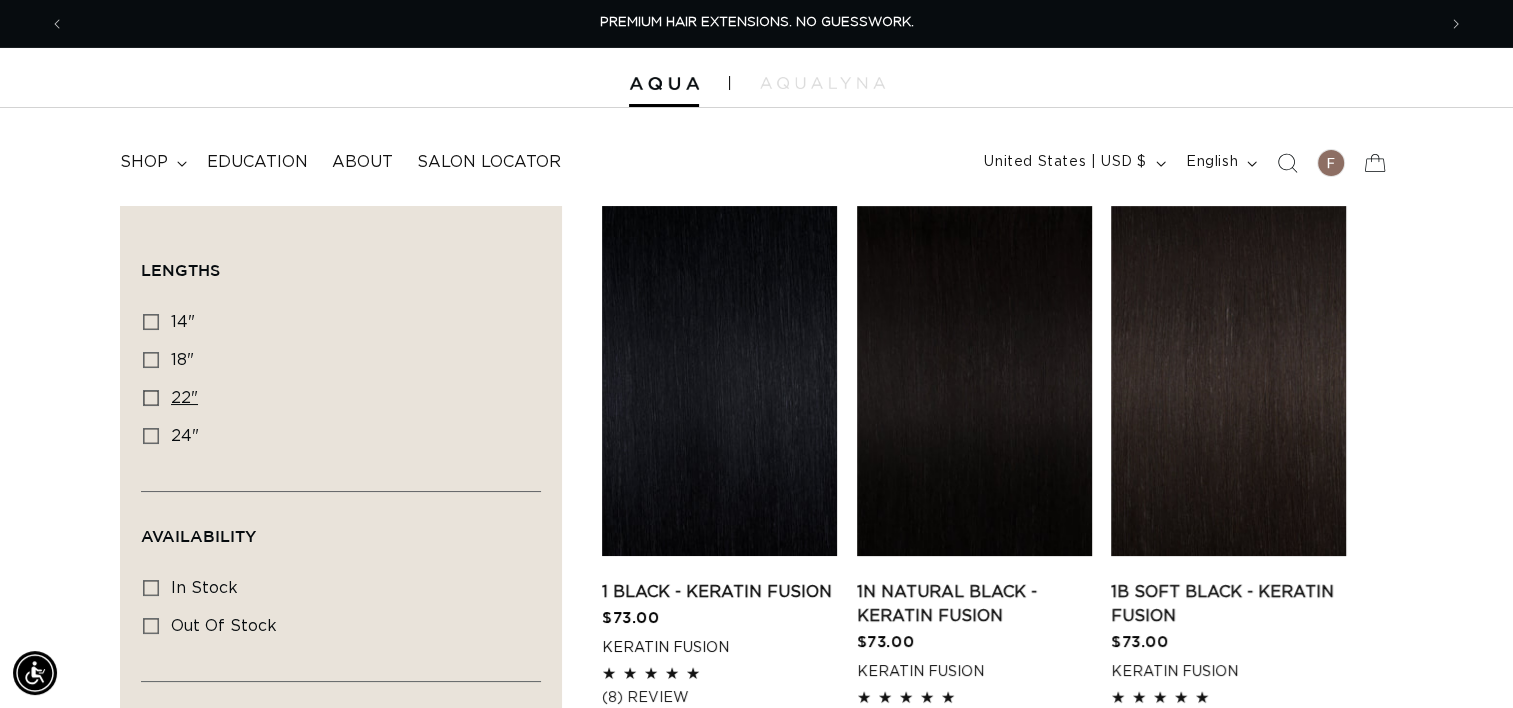 click 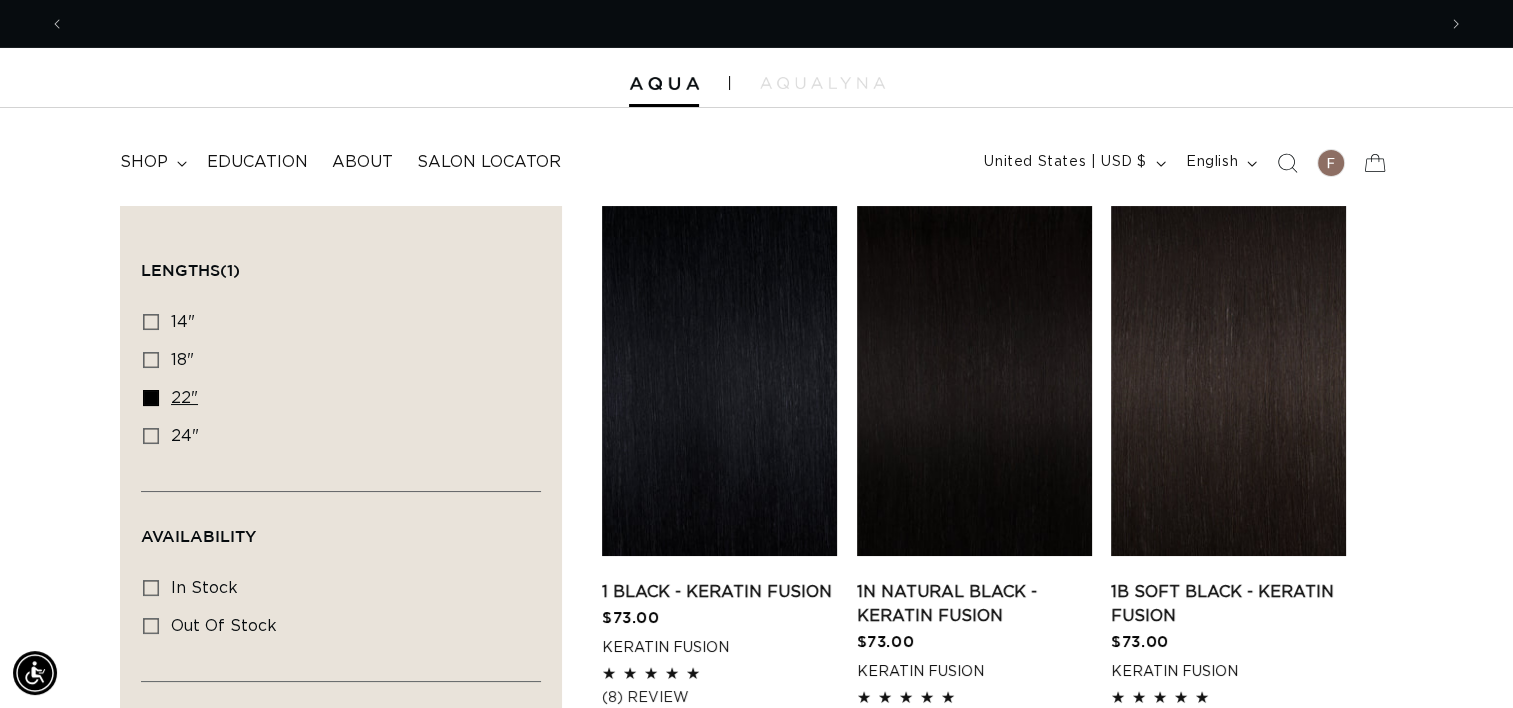 scroll, scrollTop: 0, scrollLeft: 2741, axis: horizontal 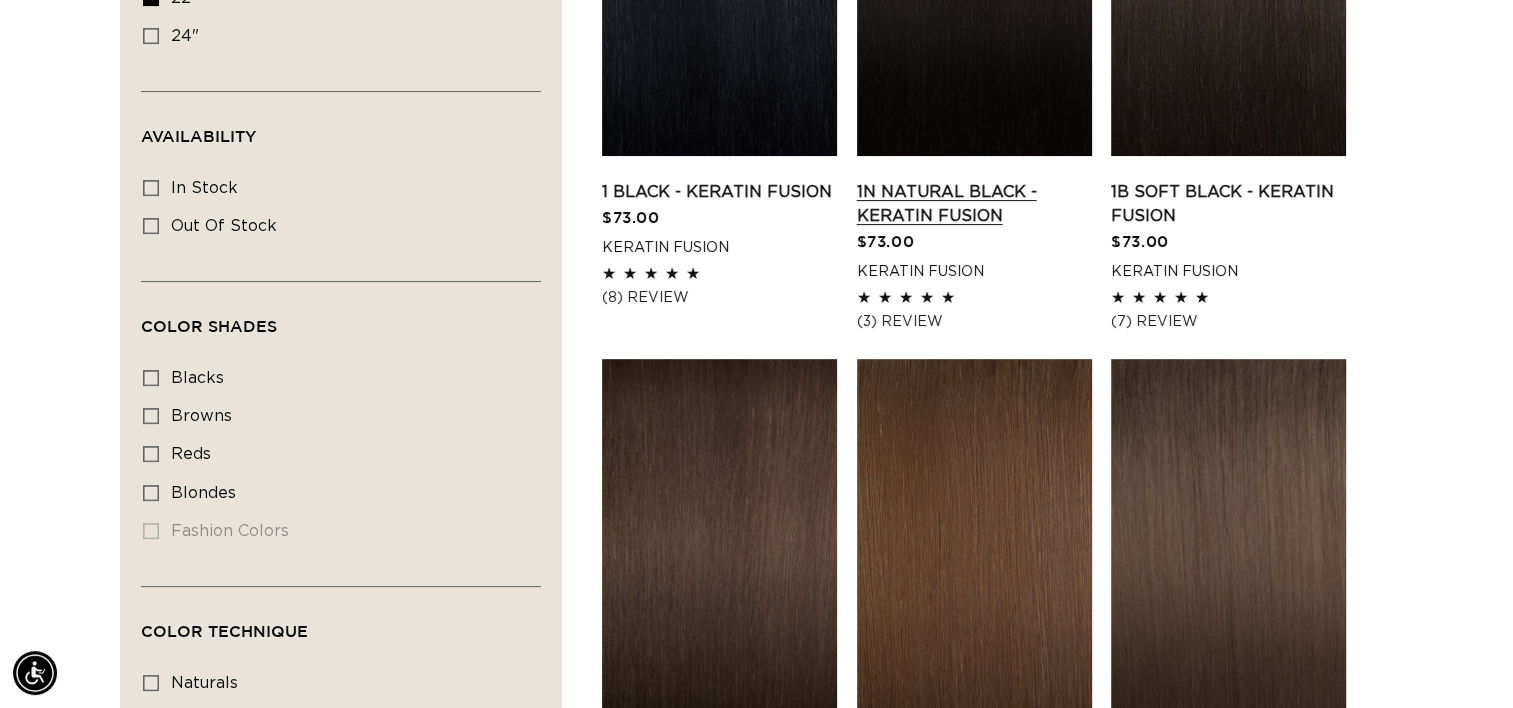 click on "4 Medium Brown - Keratin Fusion" at bounding box center (974, 757) 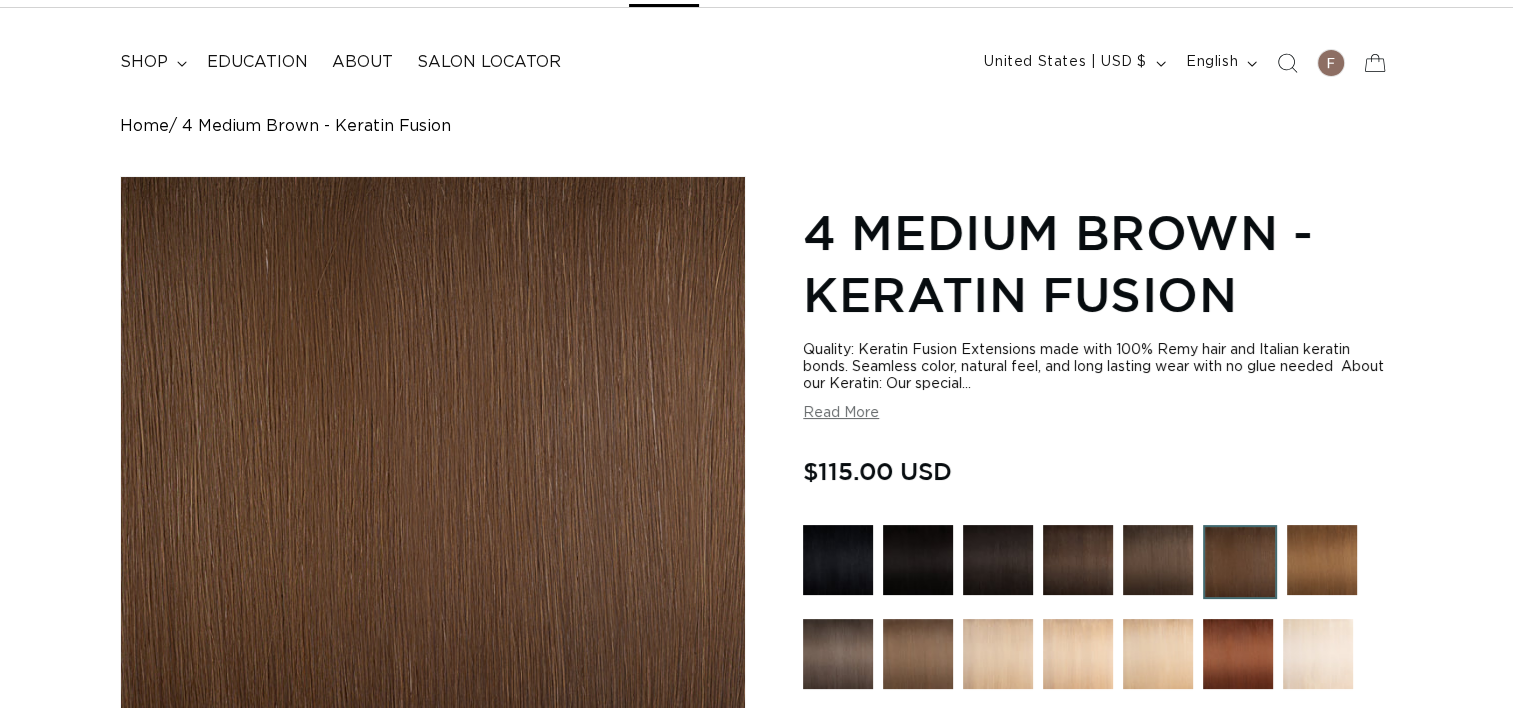 scroll, scrollTop: 100, scrollLeft: 0, axis: vertical 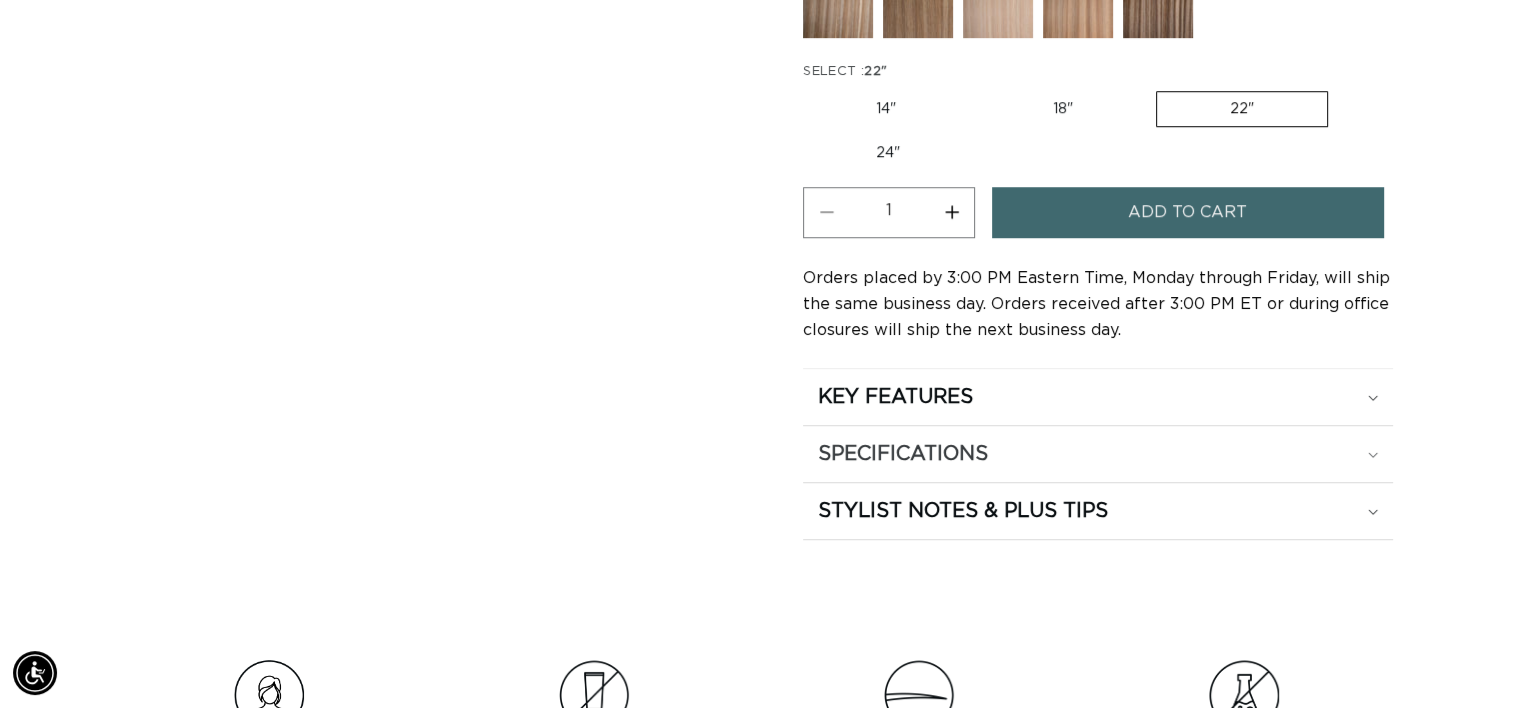 click on "Home
4 Medium Brown - Keratin Fusion
Skip to product information
Open media 1 in modal
Open media 2 in modal
Open media 3 in modal
1
/
of
3" at bounding box center (756, -222) 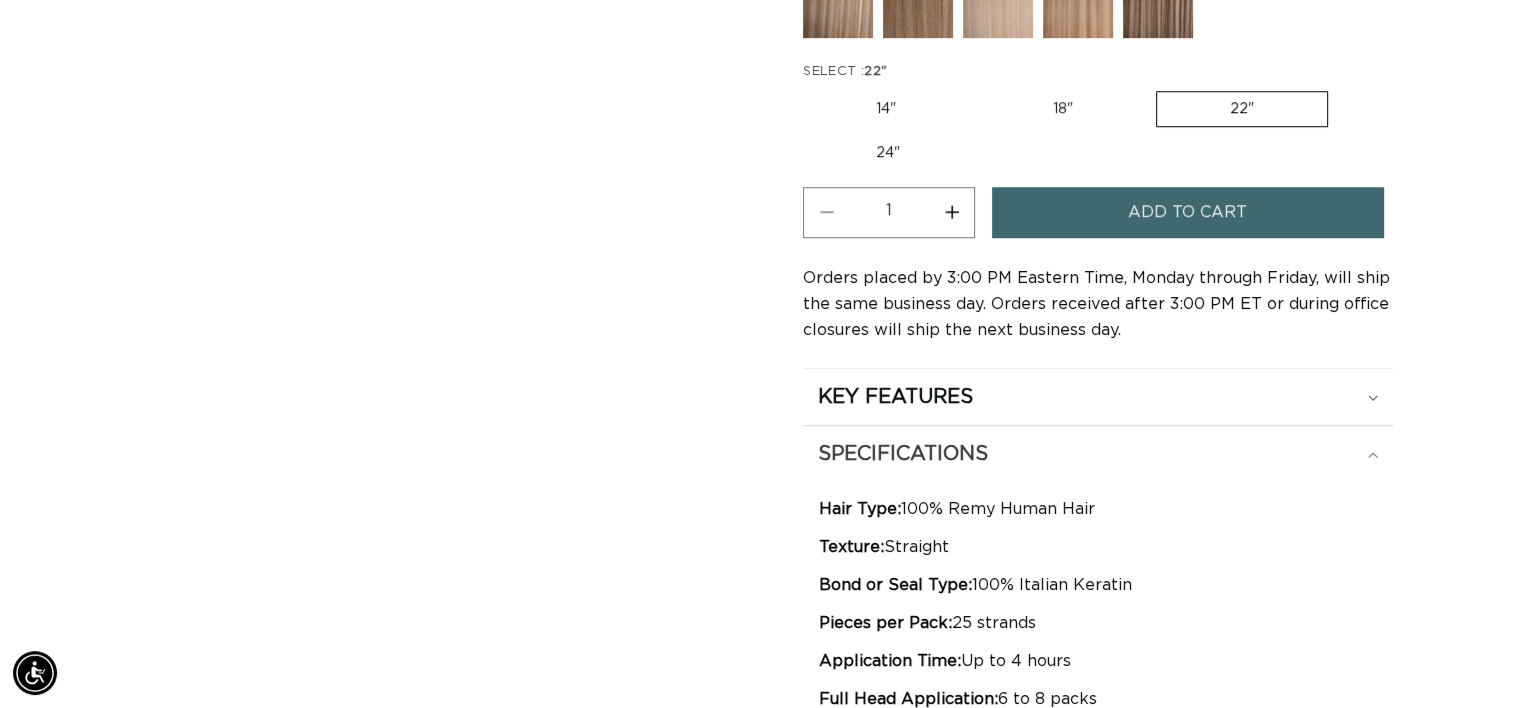 scroll, scrollTop: 0, scrollLeft: 2741, axis: horizontal 